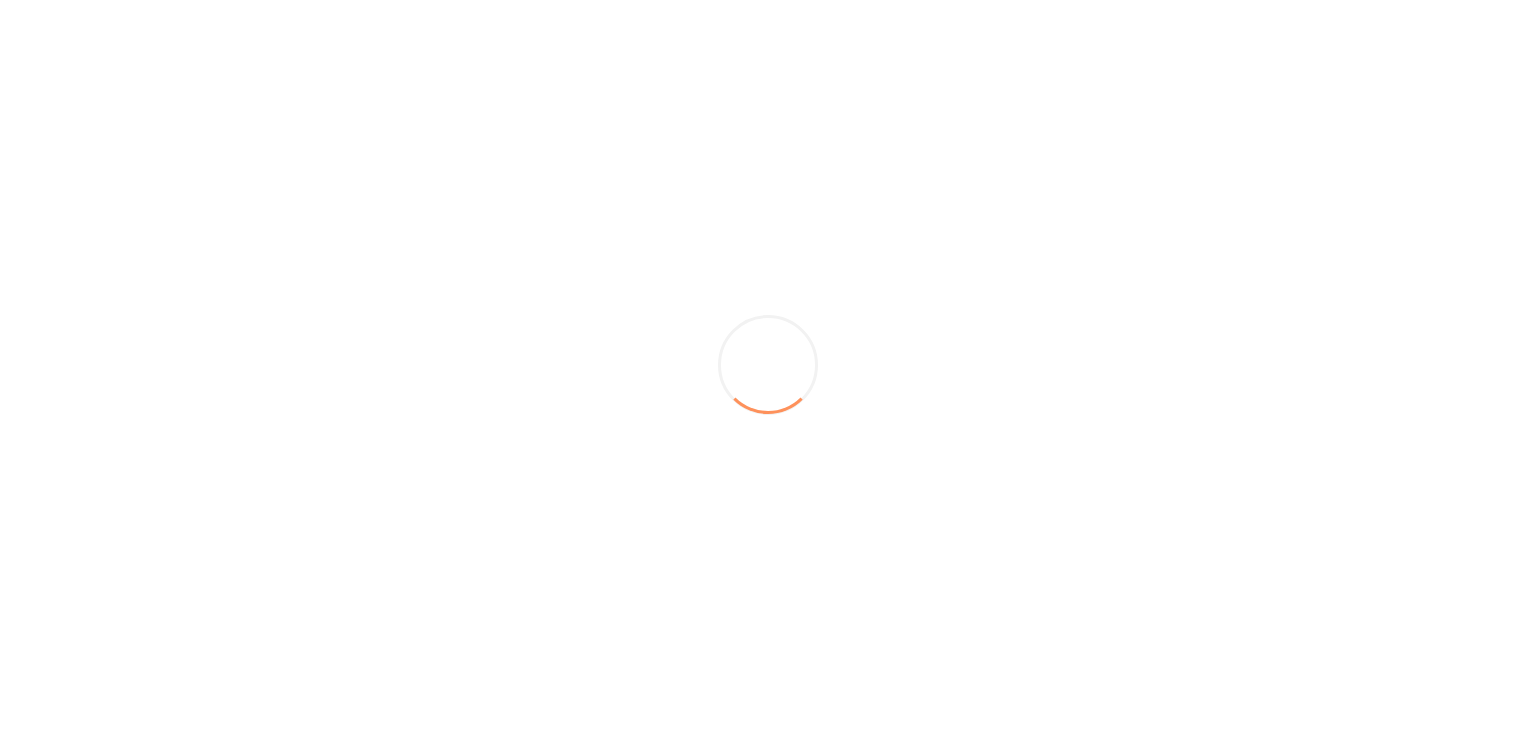 scroll, scrollTop: 0, scrollLeft: 0, axis: both 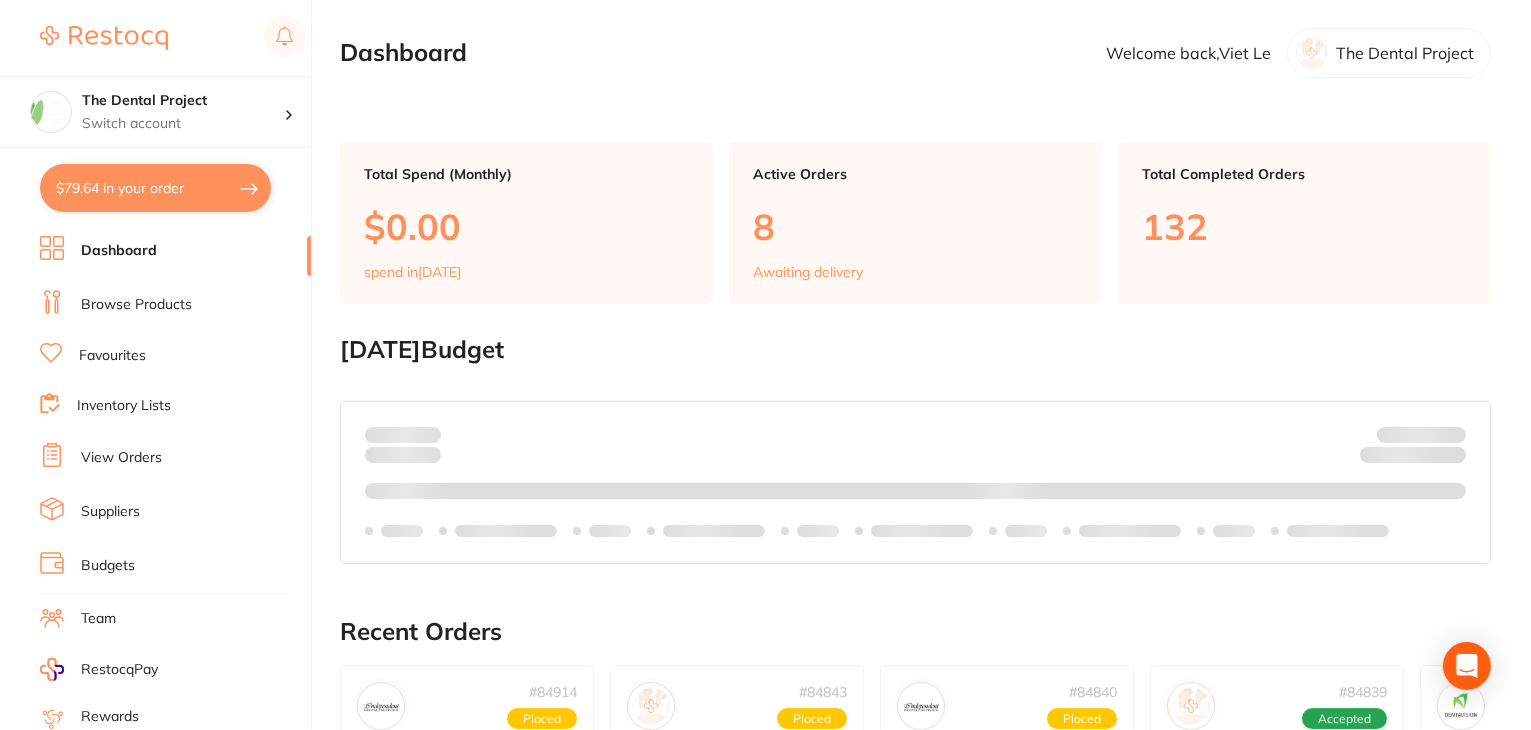 click on "Browse Products" at bounding box center (175, 305) 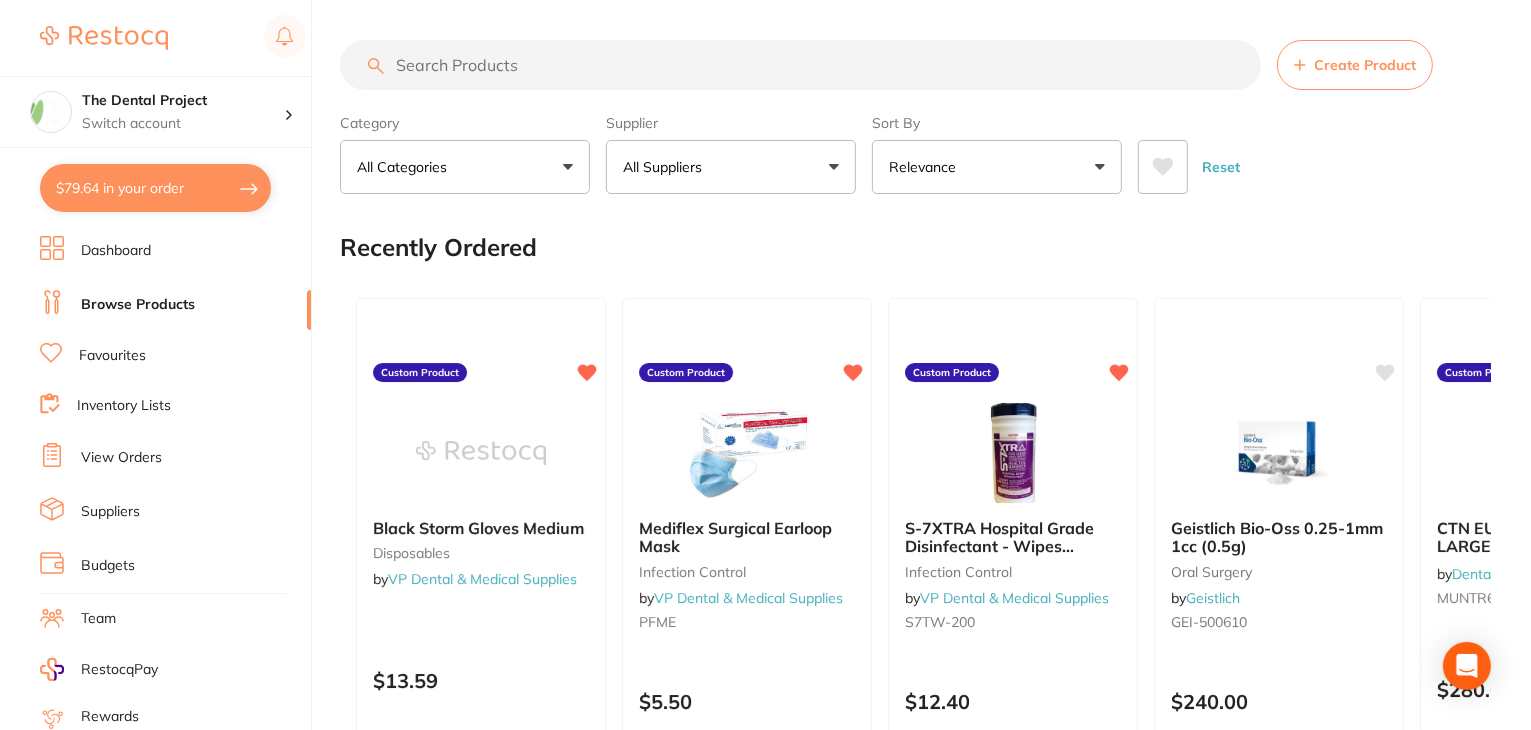 click on "Favourites" at bounding box center [112, 356] 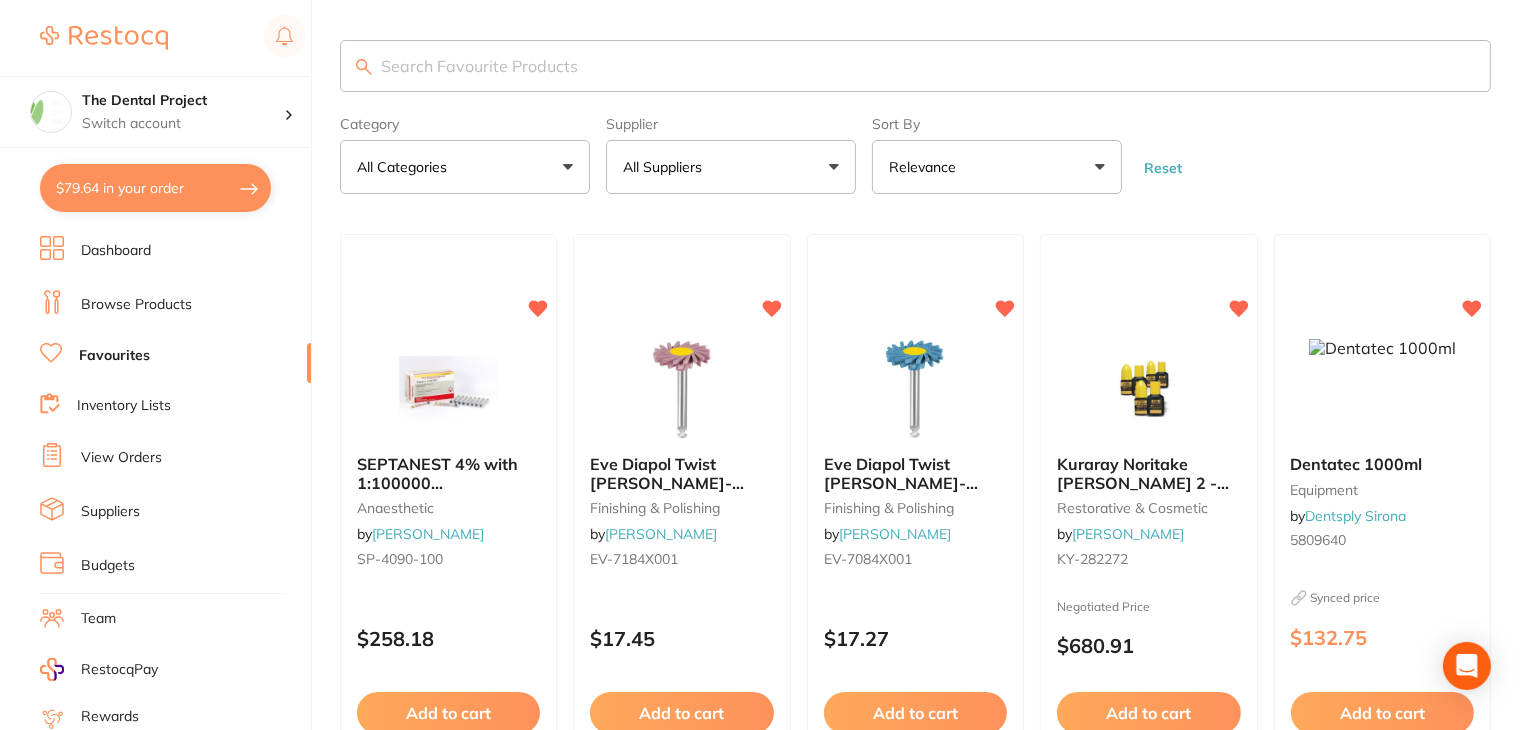 click on "View Orders" at bounding box center [121, 458] 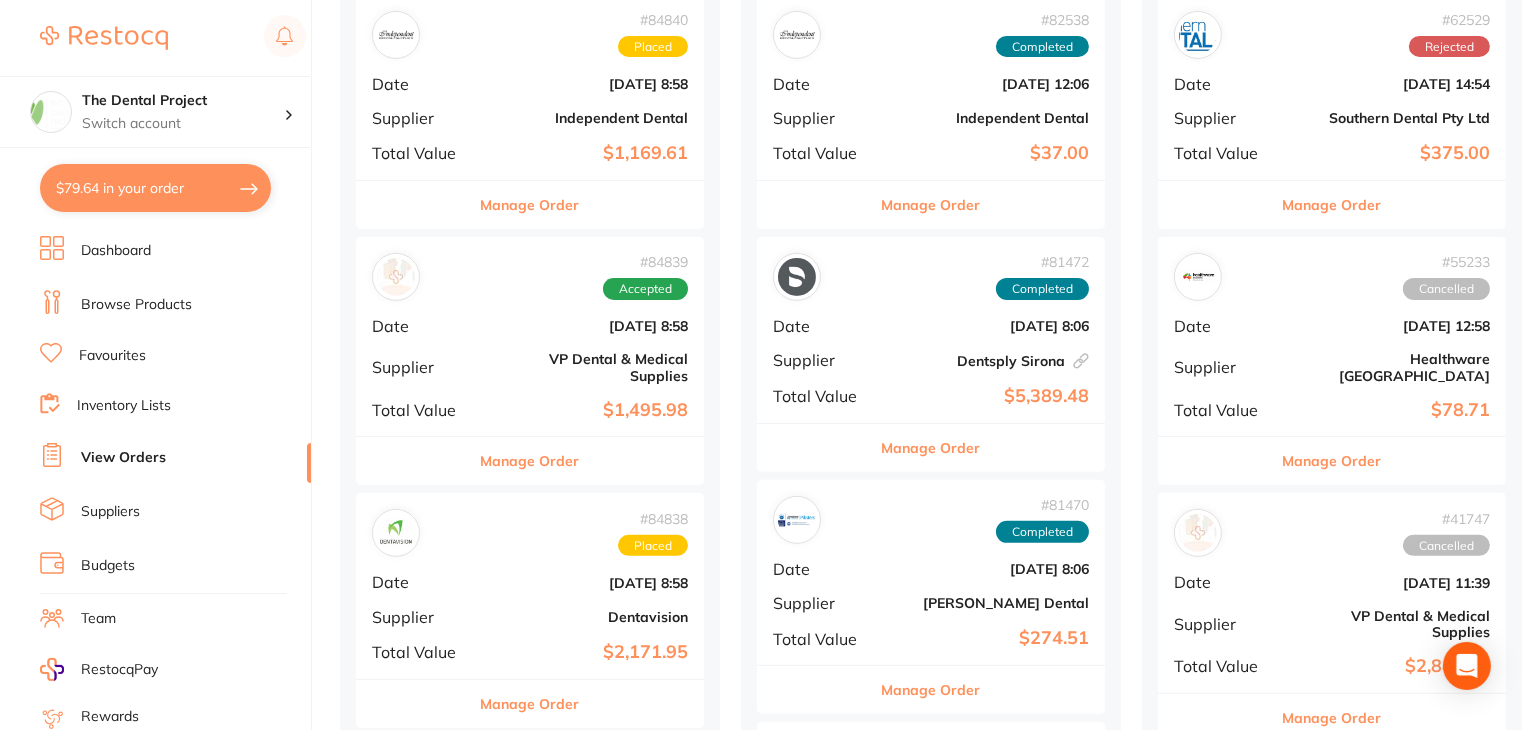 scroll, scrollTop: 1000, scrollLeft: 0, axis: vertical 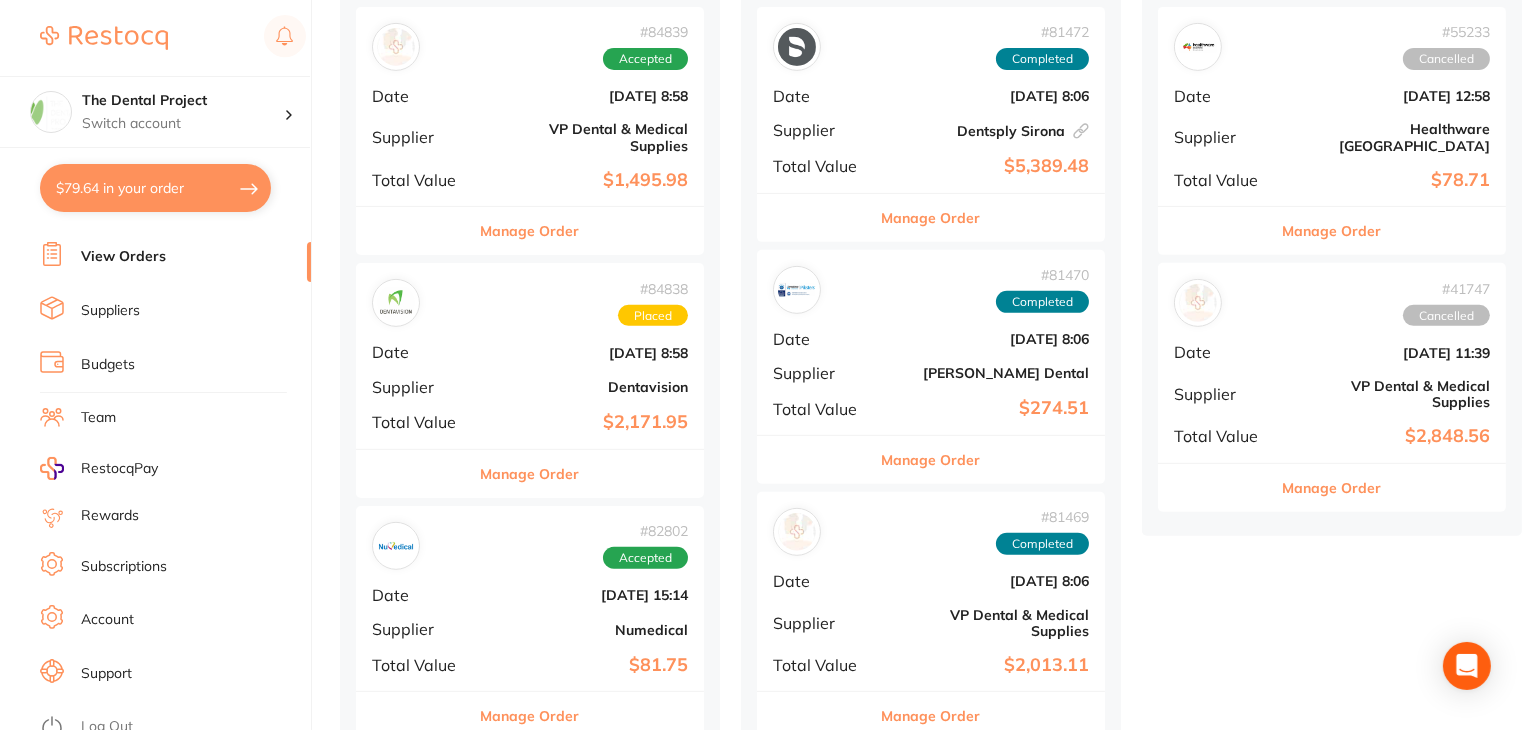 click on "Log Out" at bounding box center (107, 727) 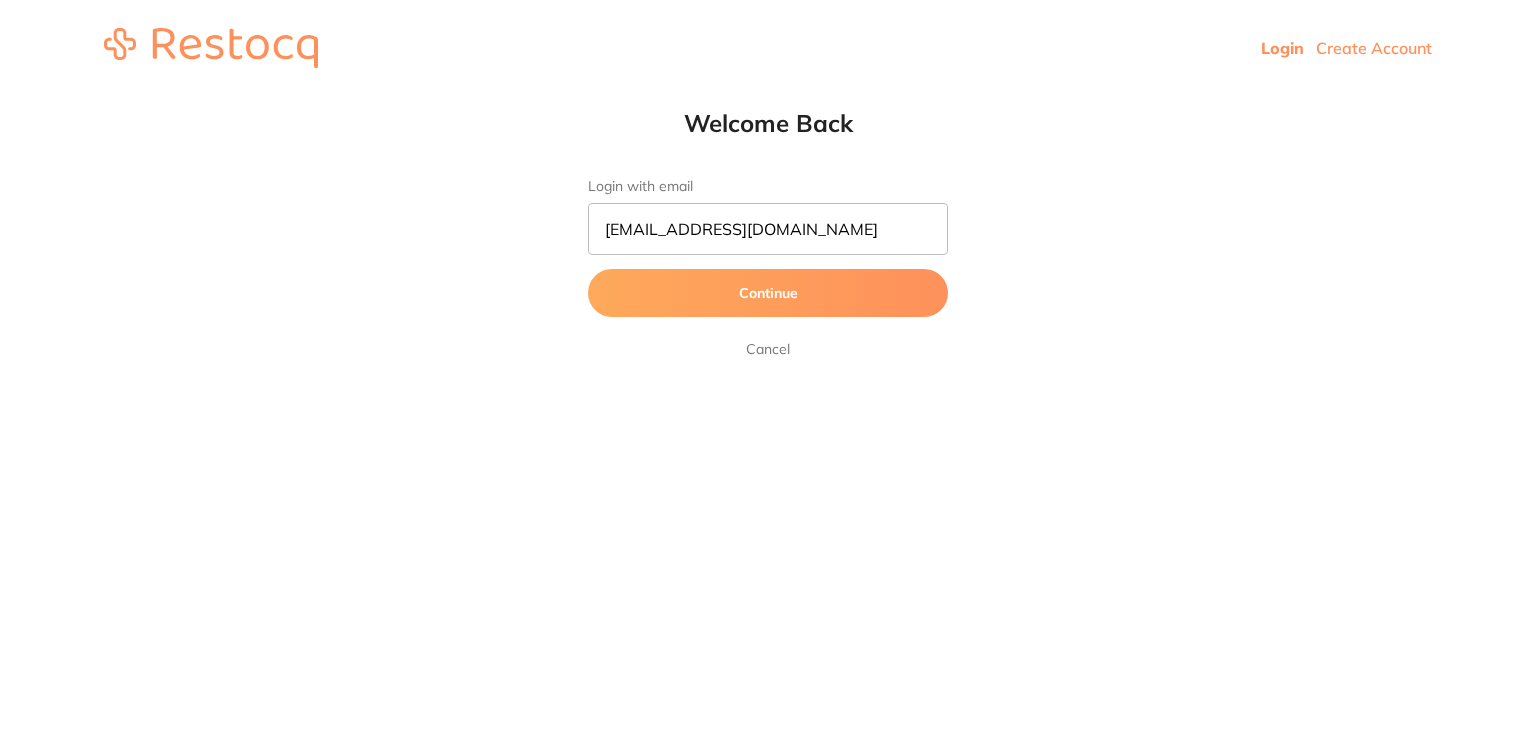 scroll, scrollTop: 0, scrollLeft: 0, axis: both 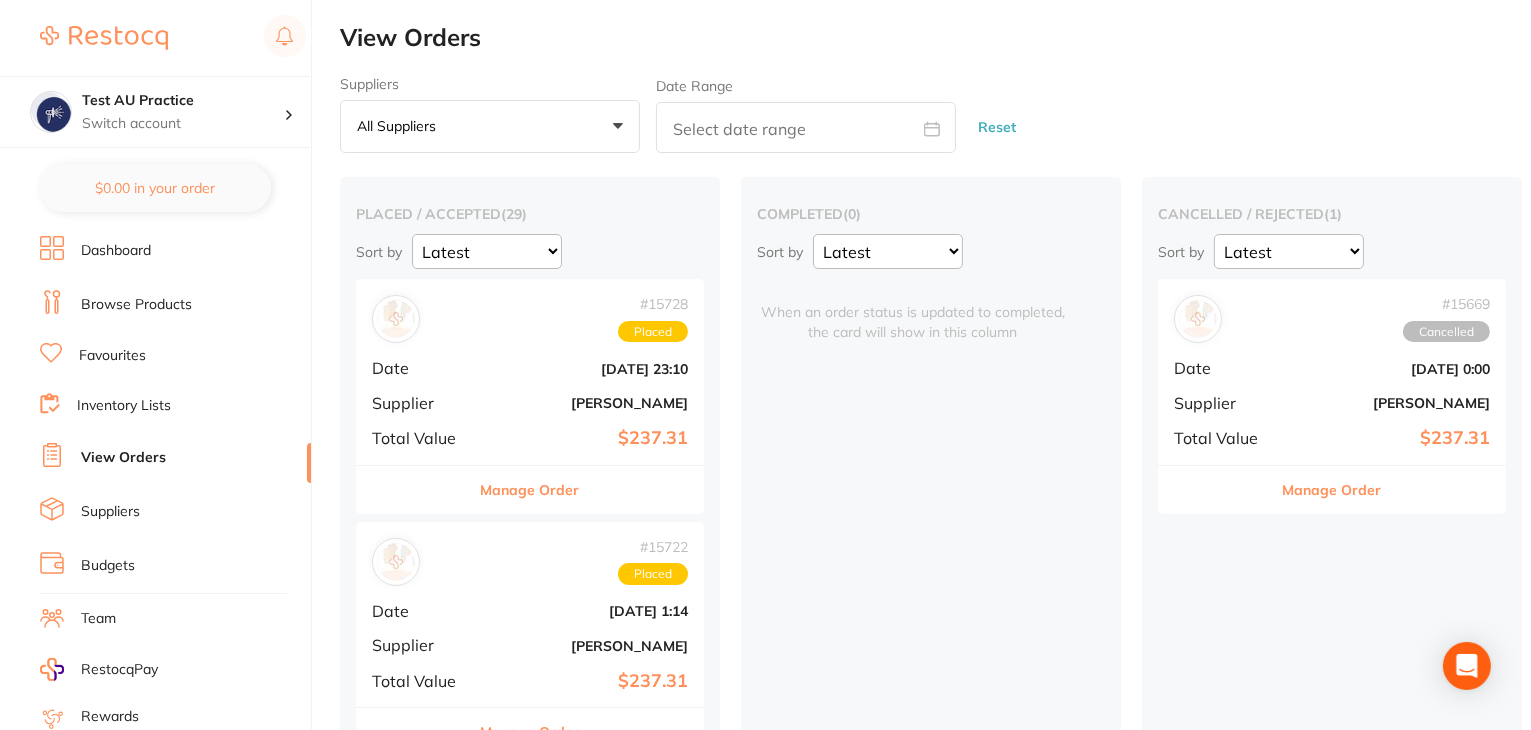 click on "Browse Products" at bounding box center [136, 305] 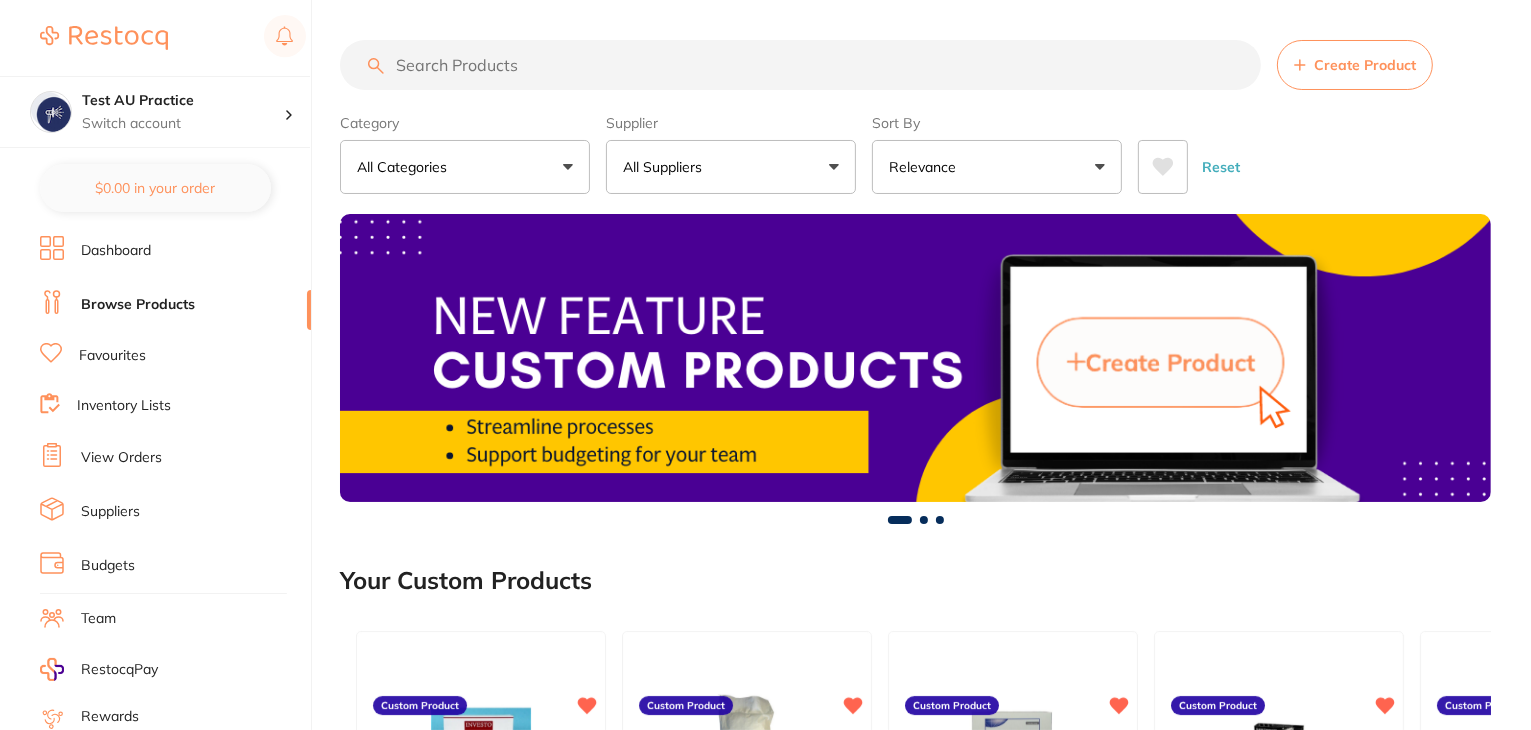 click on "All Suppliers" at bounding box center [731, 167] 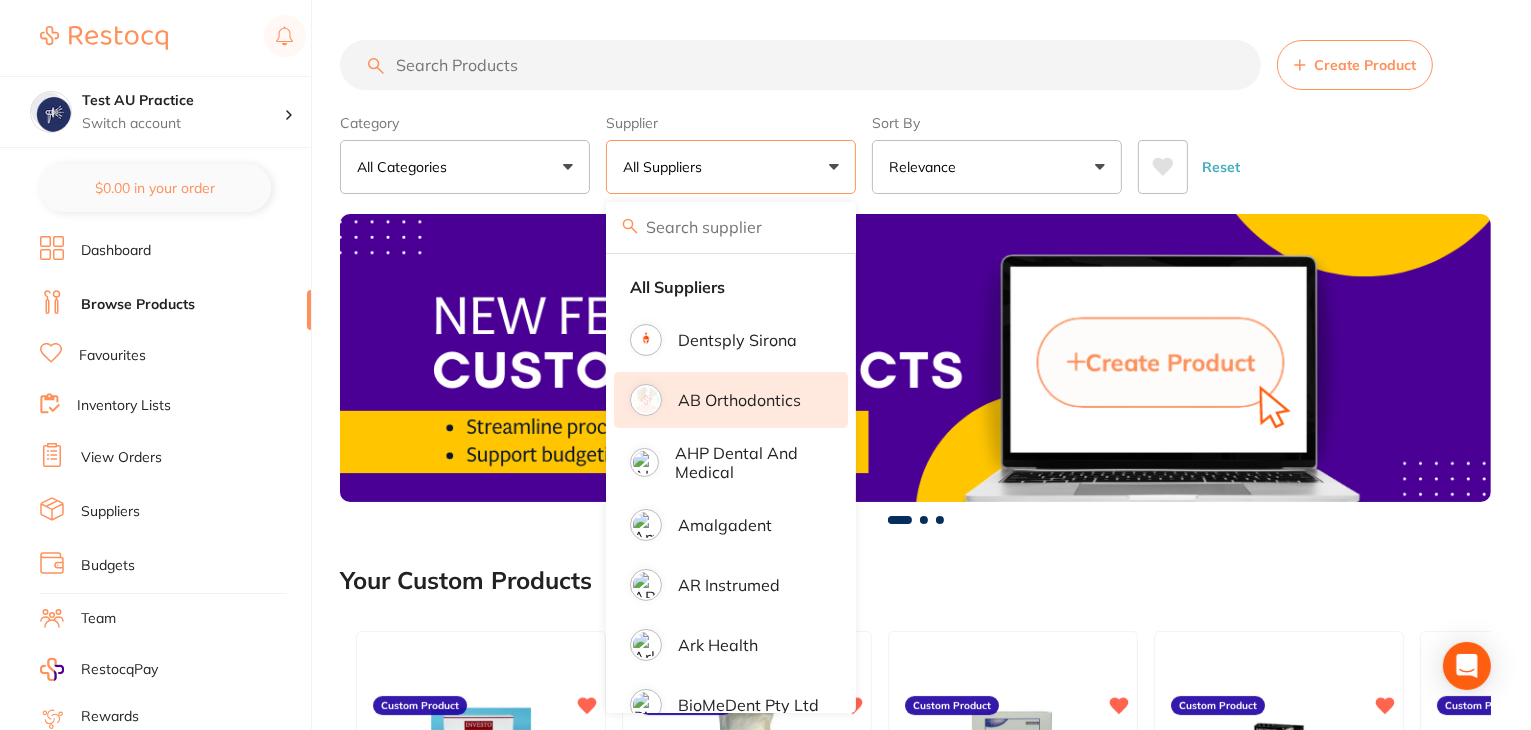 click on "AB Orthodontics" at bounding box center (739, 400) 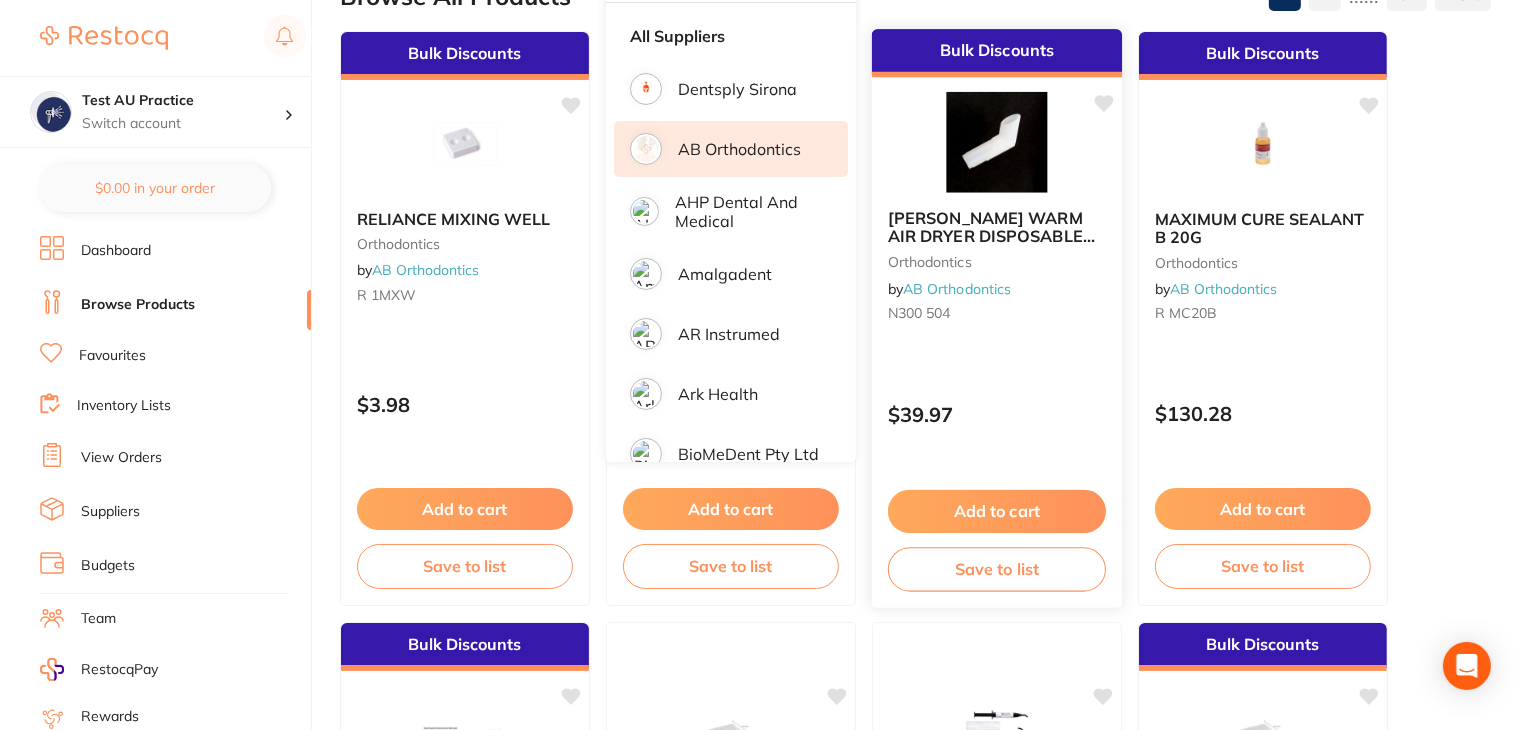 scroll, scrollTop: 300, scrollLeft: 0, axis: vertical 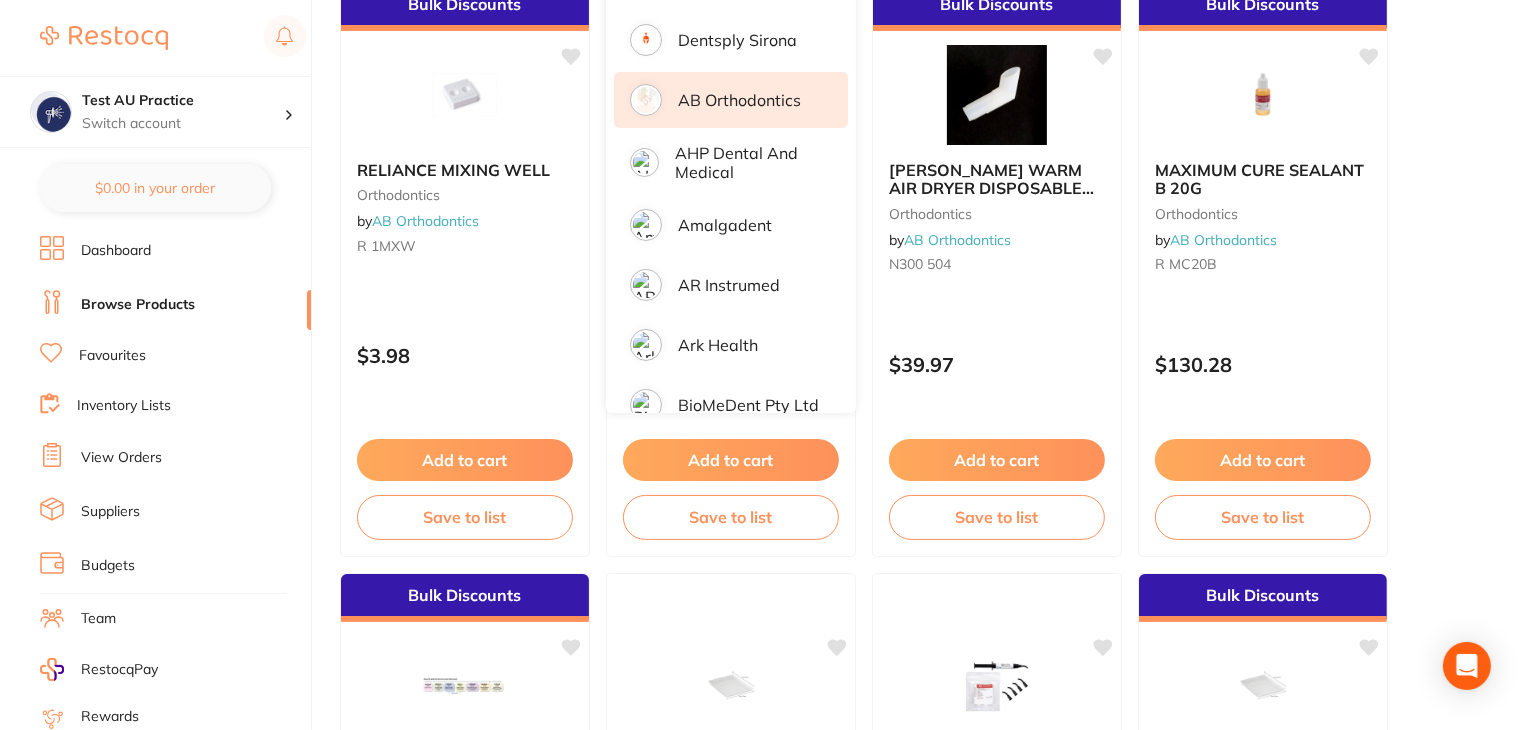 click on "Bulk Discounts RELIANCE MIXING WELL   orthodontics by  AB Orthodontics R 1MXW $3.98 Add to cart Save to list Bulk Discounts GEL FOREHEAD REST LINERS FOR REVERSE PULL FACE CRIB (PK 2)   by  AB Orthodontics N155 151 $35.35 Add to cart Save to list Bulk Discounts NOLA WARM AIR DRYER DISPOSABLE ELBOWS (PK 10)   orthodontics by  AB Orthodontics N300 504 $39.97 Add to cart Save to list Bulk Discounts MAXIMUM CURE SEALANT B 20G   orthodontics by  AB Orthodontics R MC20B $130.28 Add to cart Save to list Bulk Discounts HARD DRAWN STAINLESS STEEL WIRE .009 SUPREME 25FT SPOOL   orthodontics by  AB Orthodontics W227 060 $79.95 Add to cart Save to list TRU TAIN MOUTHGUARD MATERIAL .080 120MM ROUND (PK 25)   orthodontics by  AB Orthodontics T MG80 R120 $136.68 Add to cart Save to list ULTRA BAND LOK 5G LUER LOC SYRINGE WITH TIP BLUE   orthodontics by  AB Orthodontics R LLUBLBP $114.00 Add to cart Save to list Bulk Discounts TRU TAIN MOUTHGUARD MATERIAL .060 125MM SQUARE (PK 25)   orthodontics by  AB Orthodontics T MG60" at bounding box center (915, 4111) 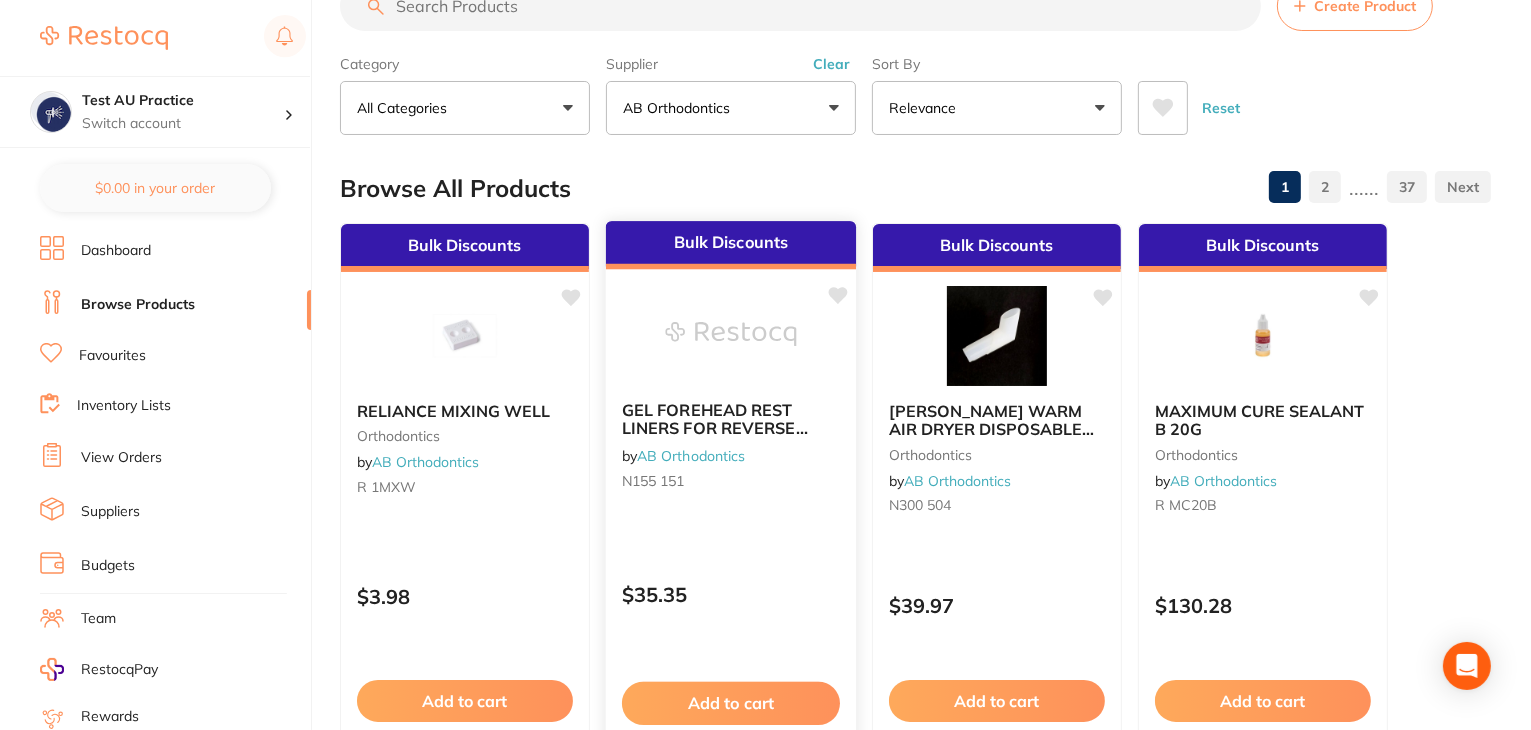 scroll, scrollTop: 0, scrollLeft: 0, axis: both 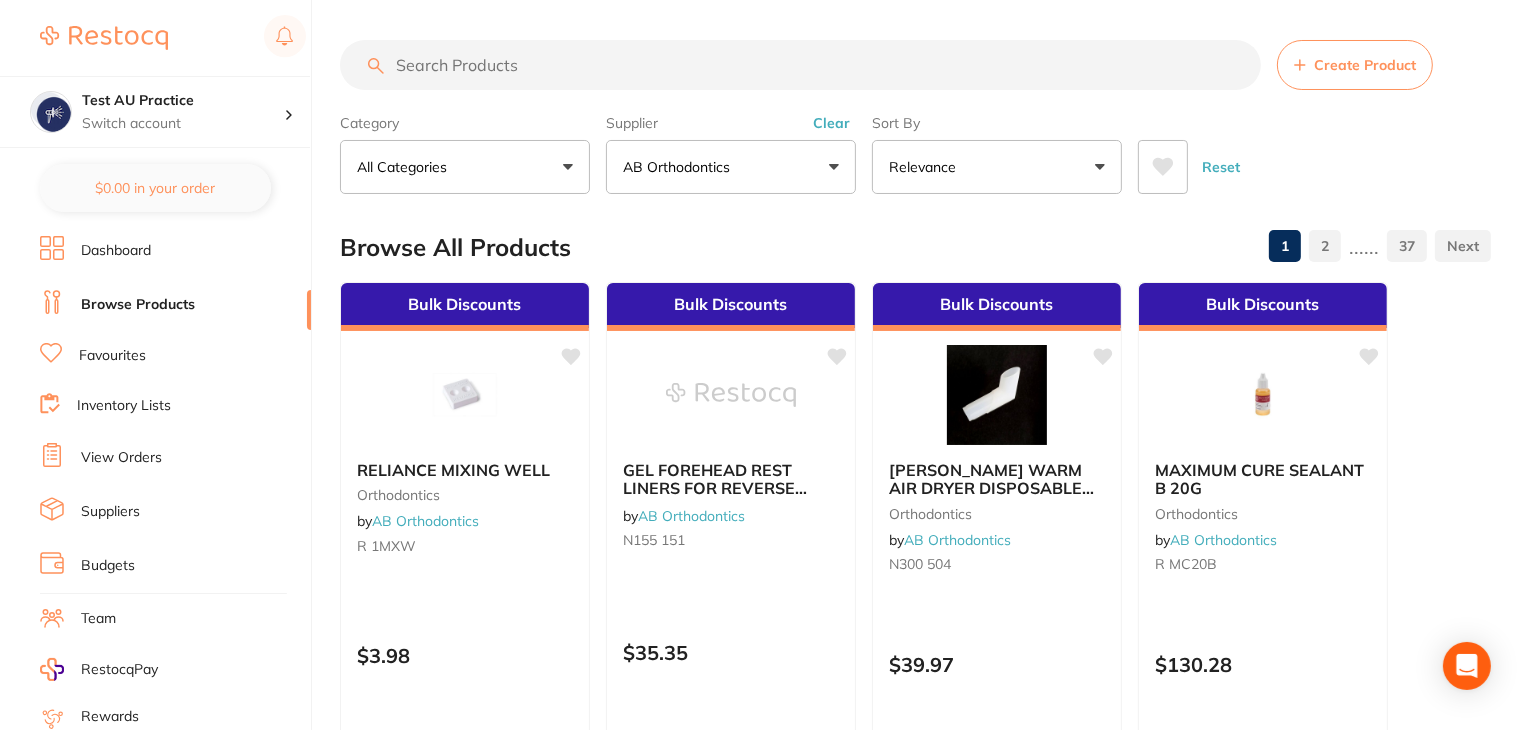click on "Suppliers" at bounding box center (110, 512) 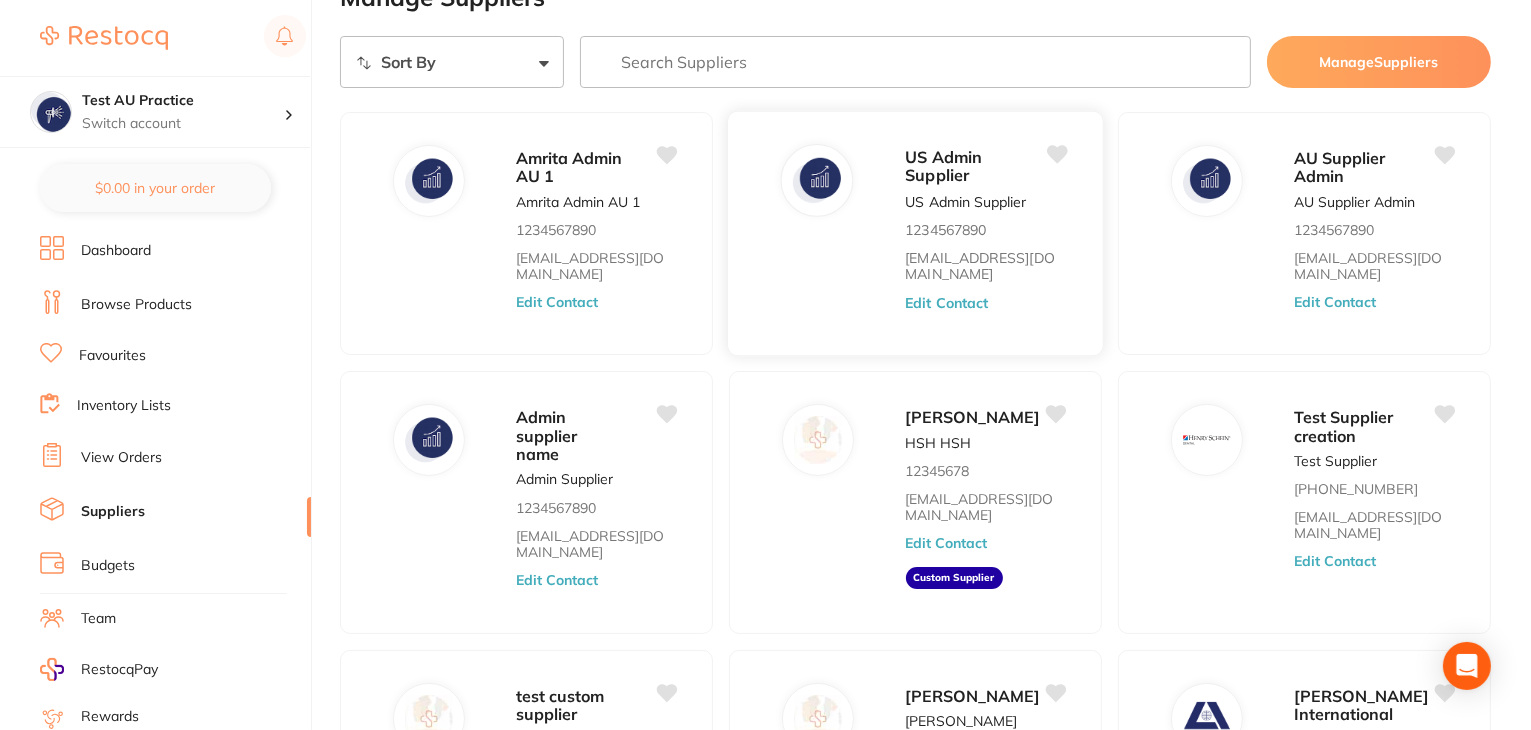 scroll, scrollTop: 0, scrollLeft: 0, axis: both 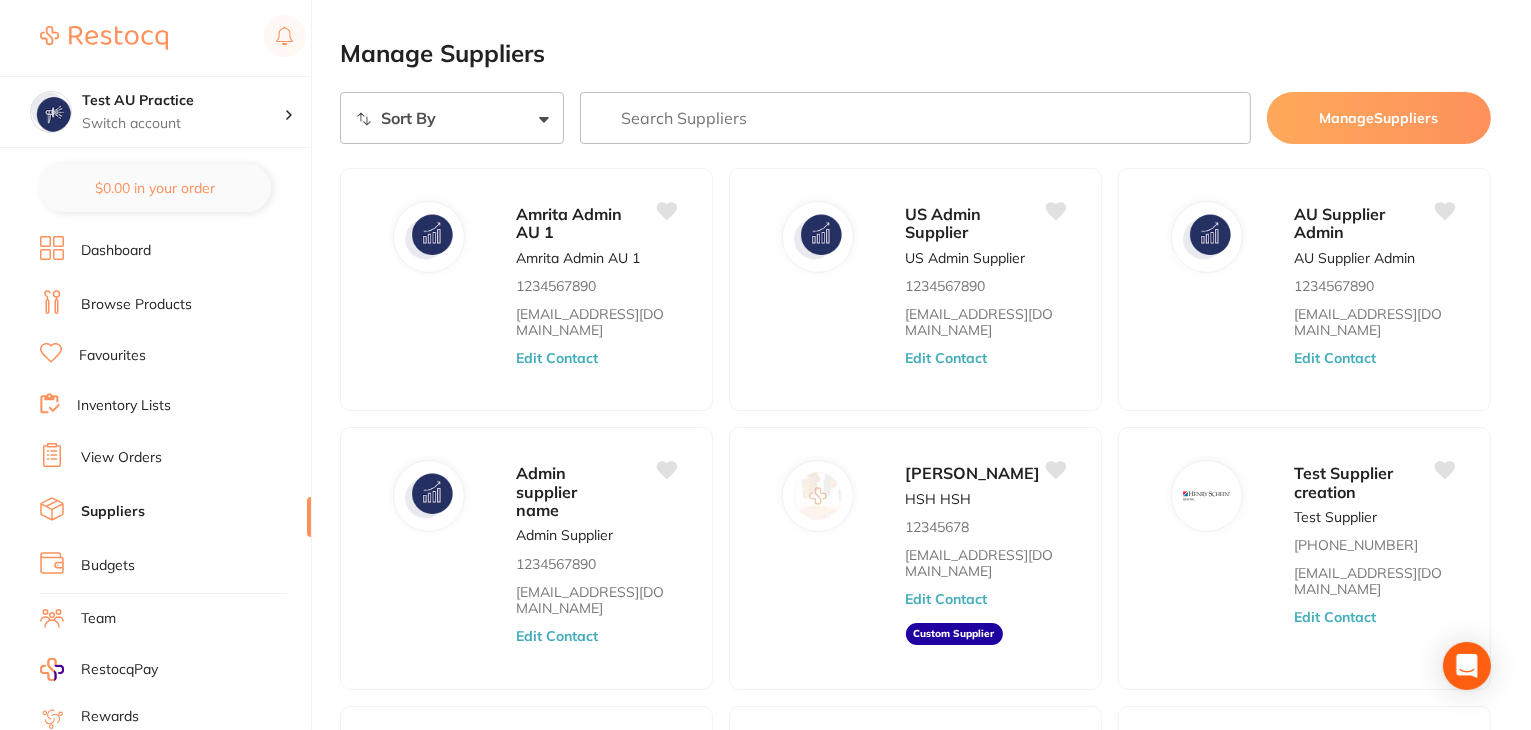click at bounding box center (915, 118) 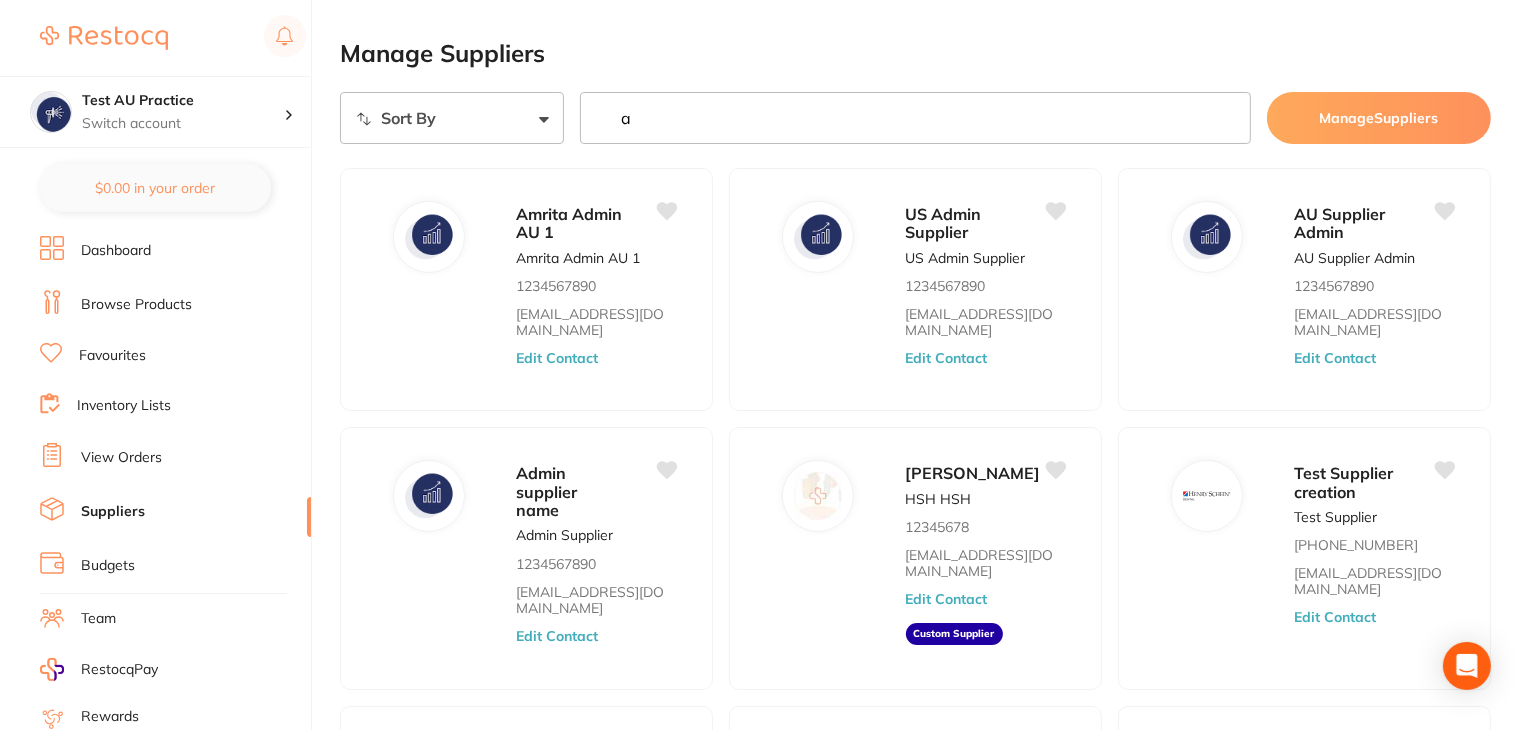 type on "ab" 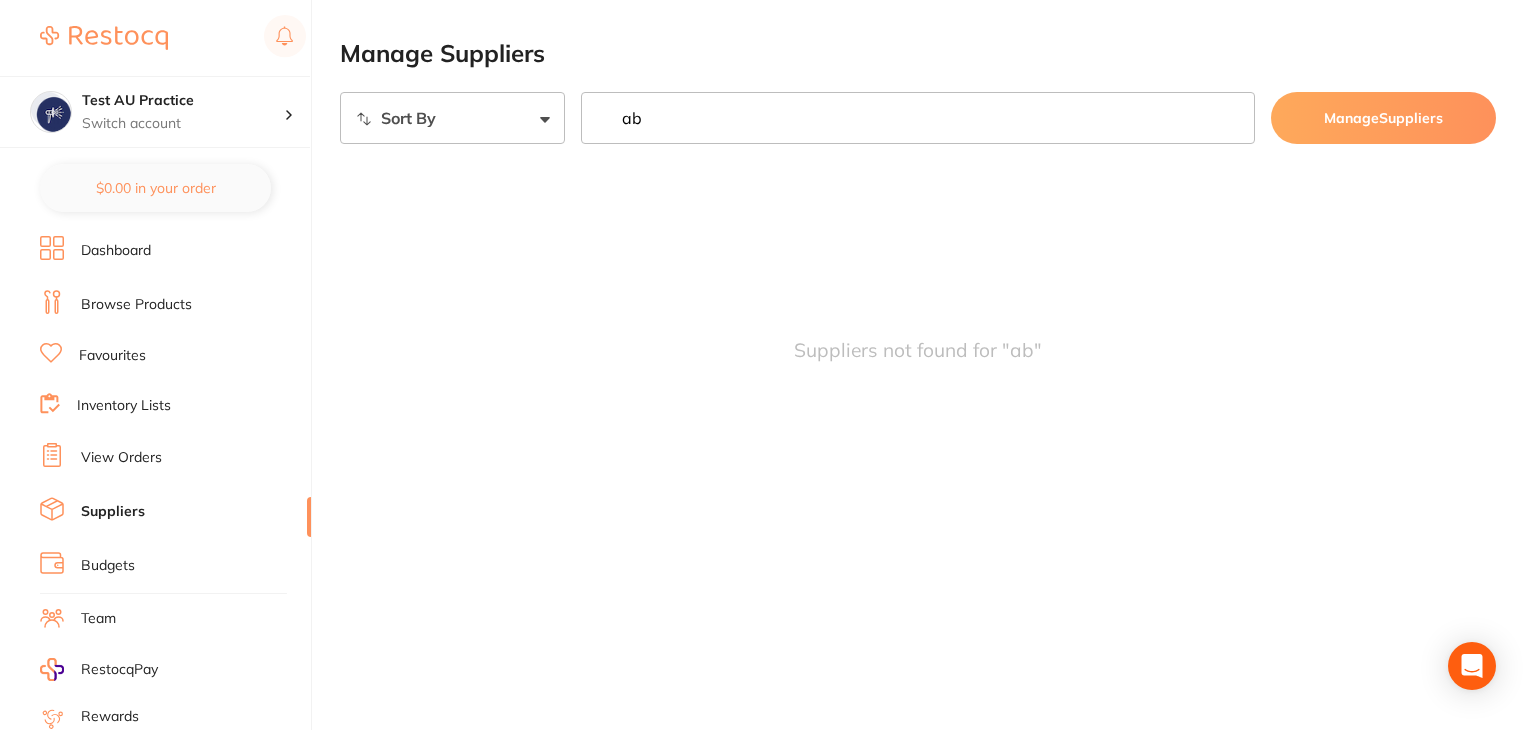 click on "ab" at bounding box center [918, 118] 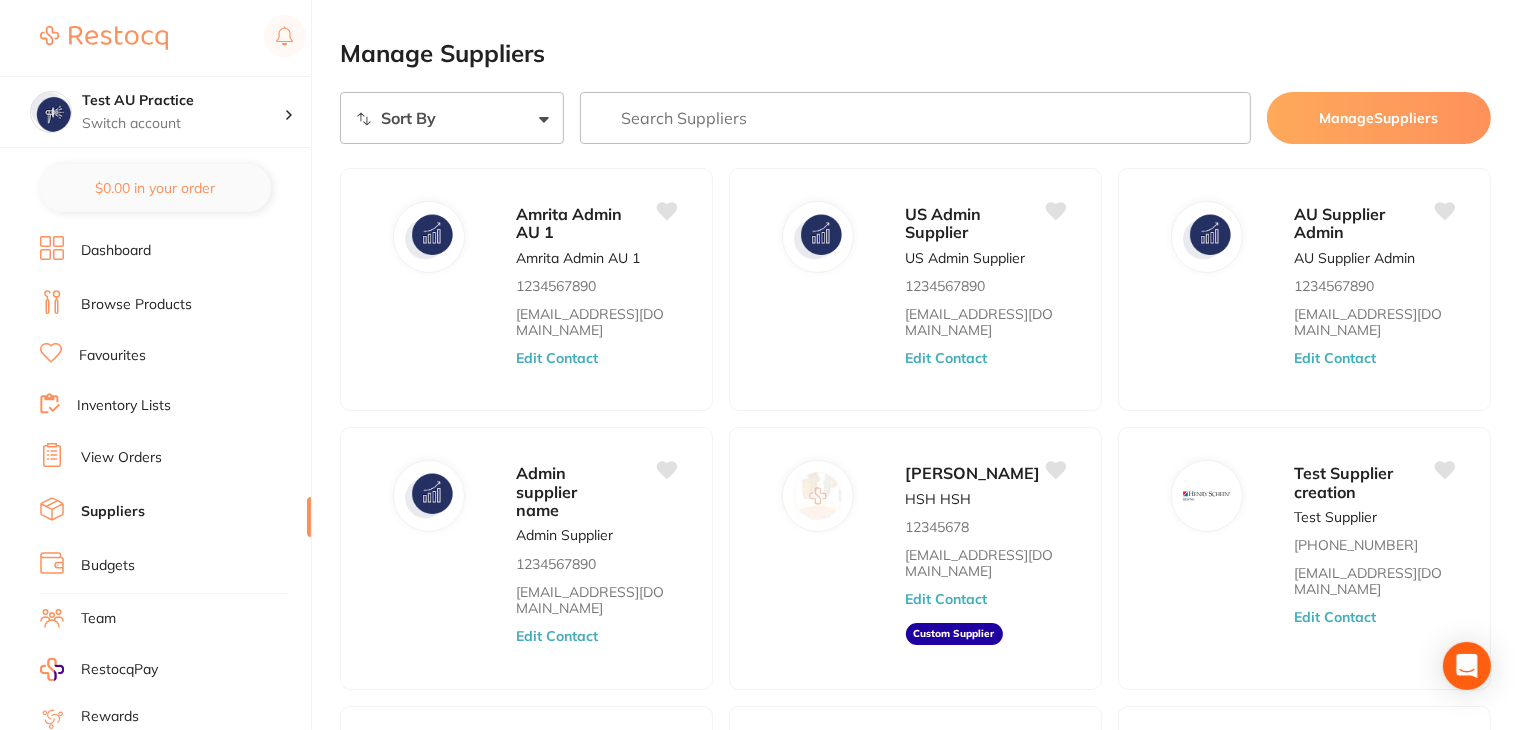 click on "Browse Products" at bounding box center [136, 305] 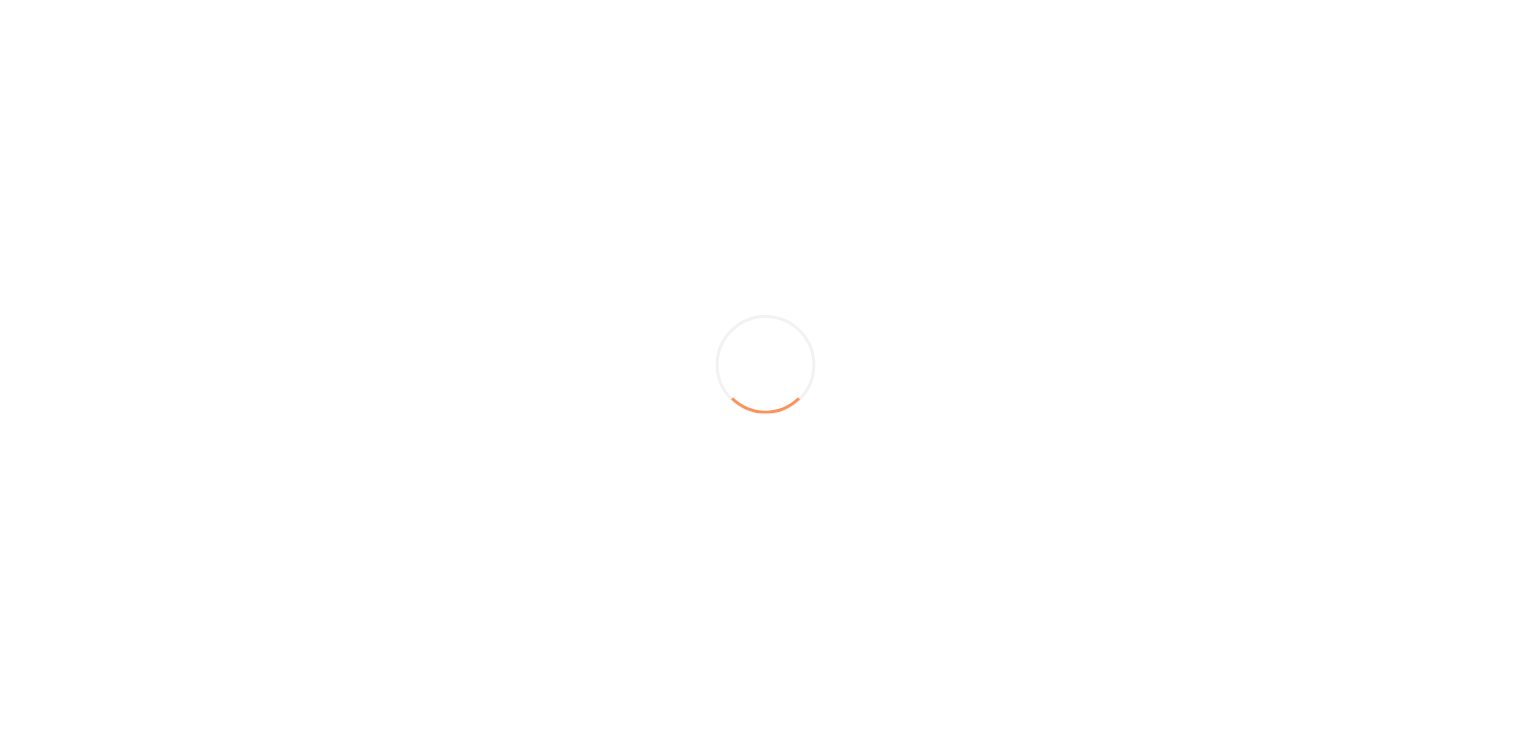 scroll, scrollTop: 0, scrollLeft: 0, axis: both 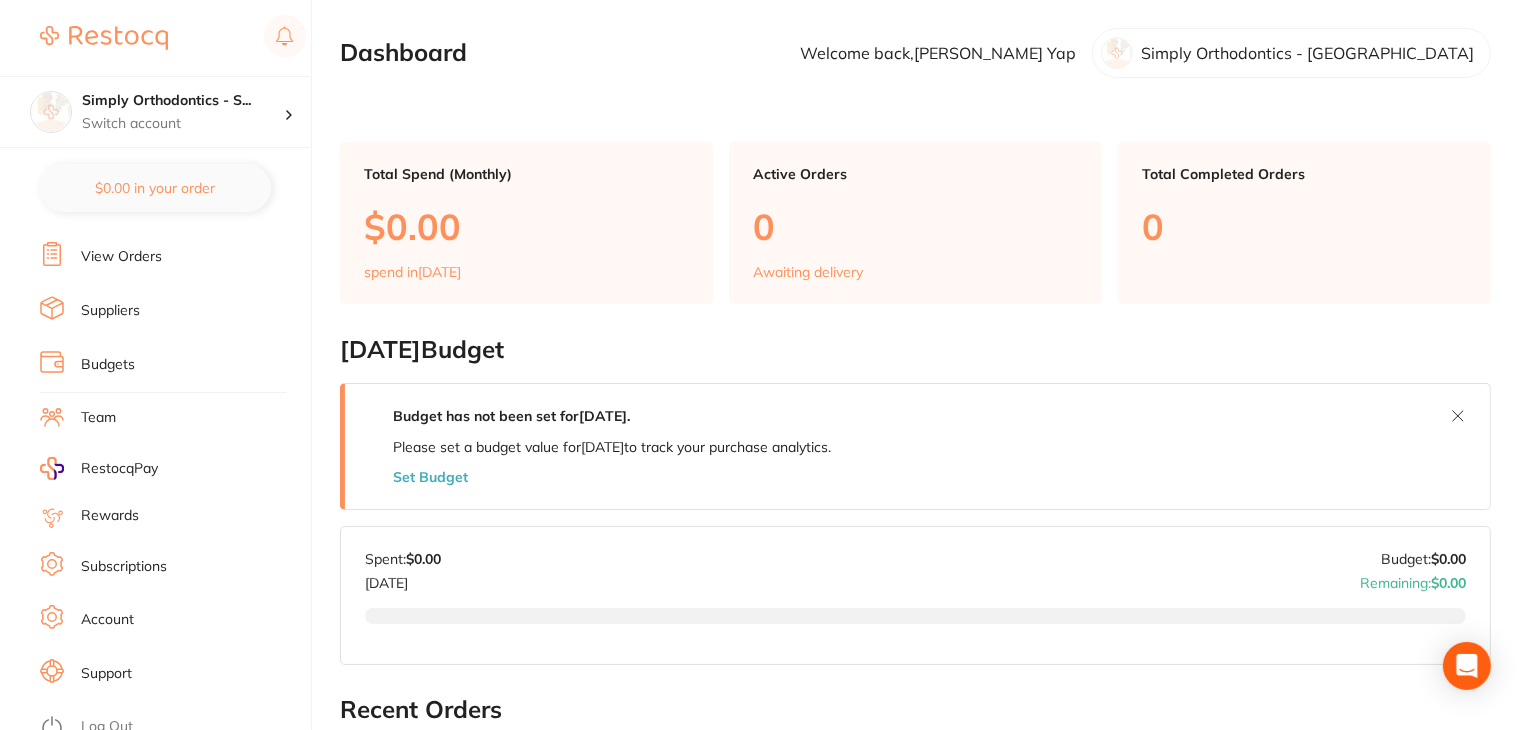 click on "Log Out" at bounding box center [107, 727] 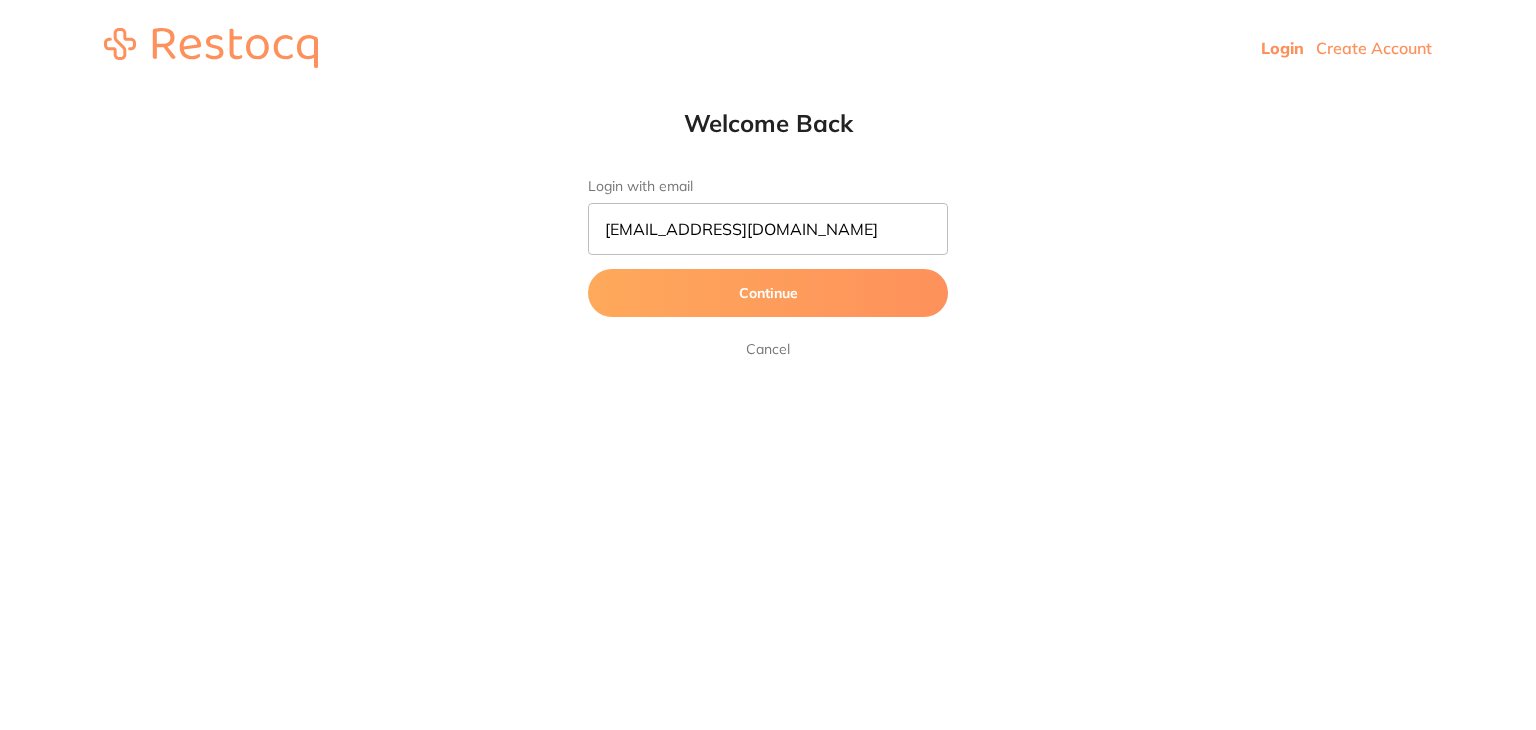 scroll, scrollTop: 0, scrollLeft: 0, axis: both 